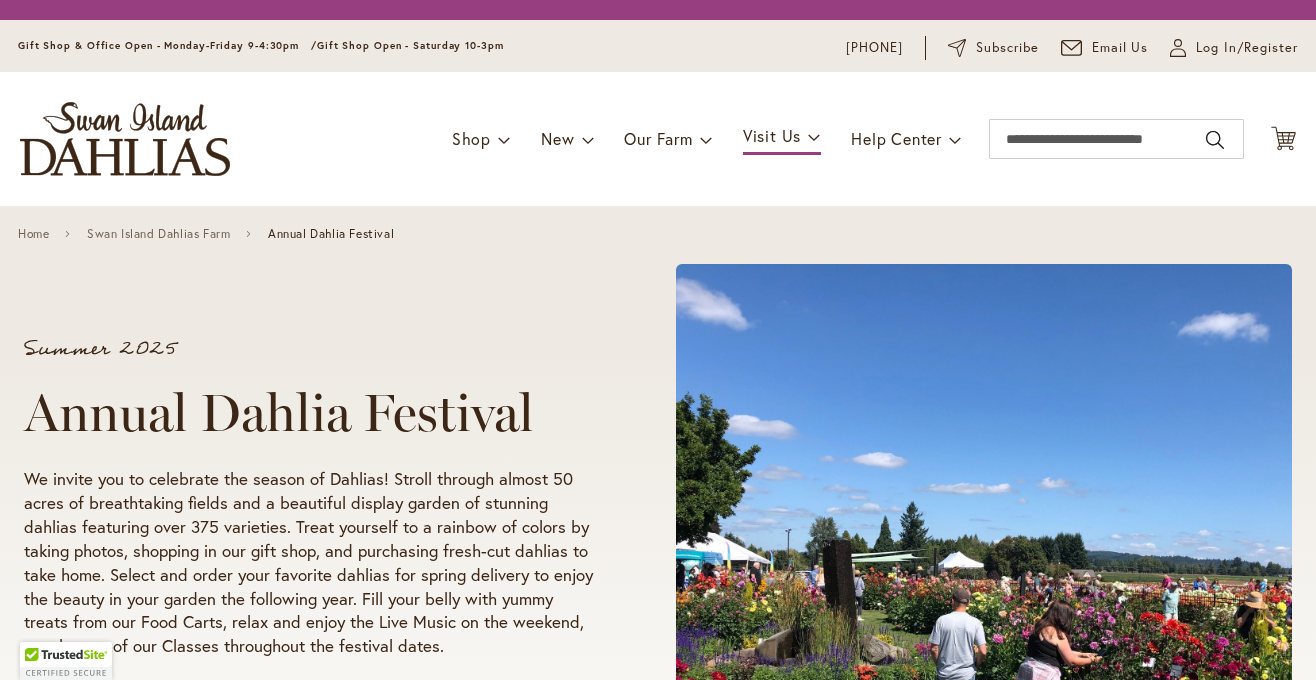 scroll, scrollTop: 0, scrollLeft: 0, axis: both 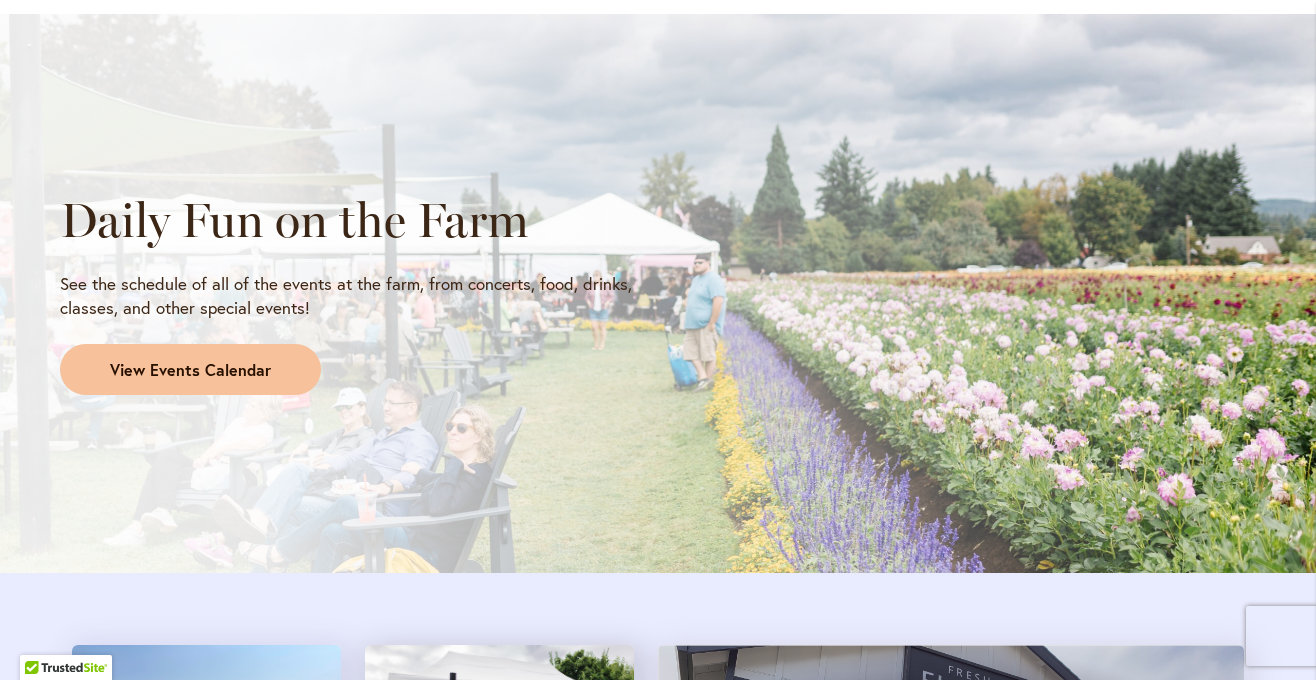 click on "View Events Calendar" at bounding box center (190, 370) 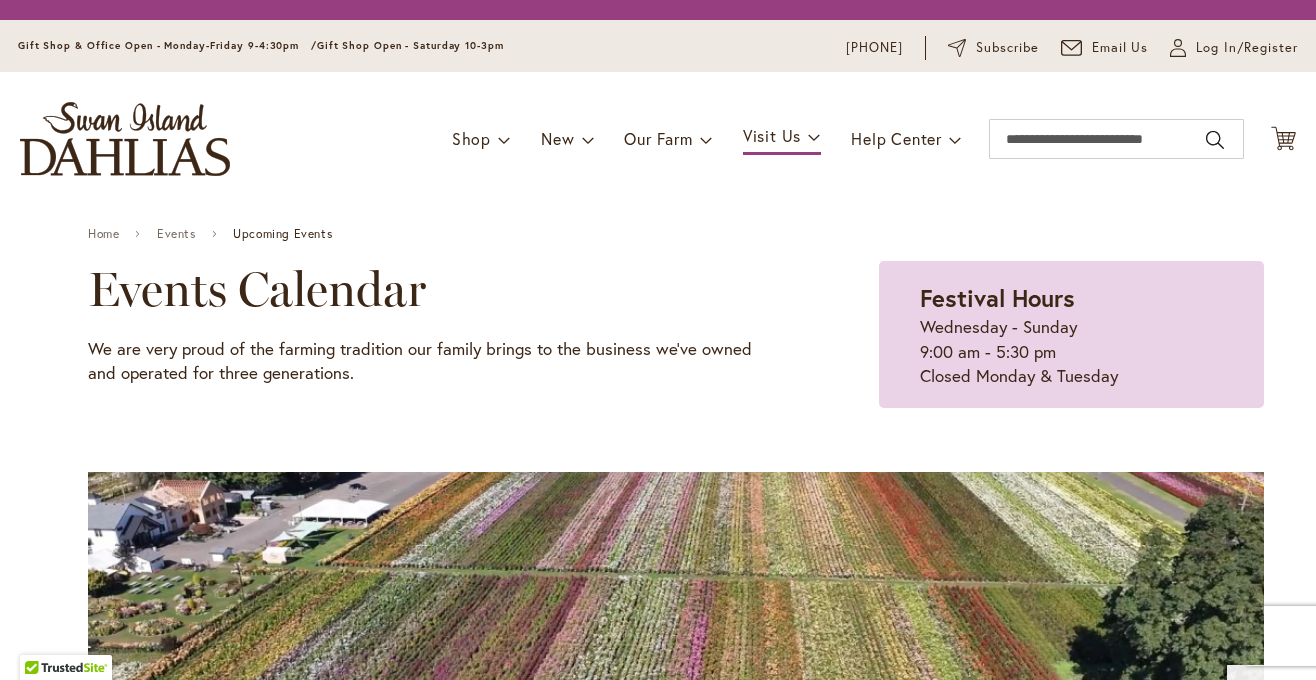 scroll, scrollTop: 0, scrollLeft: 0, axis: both 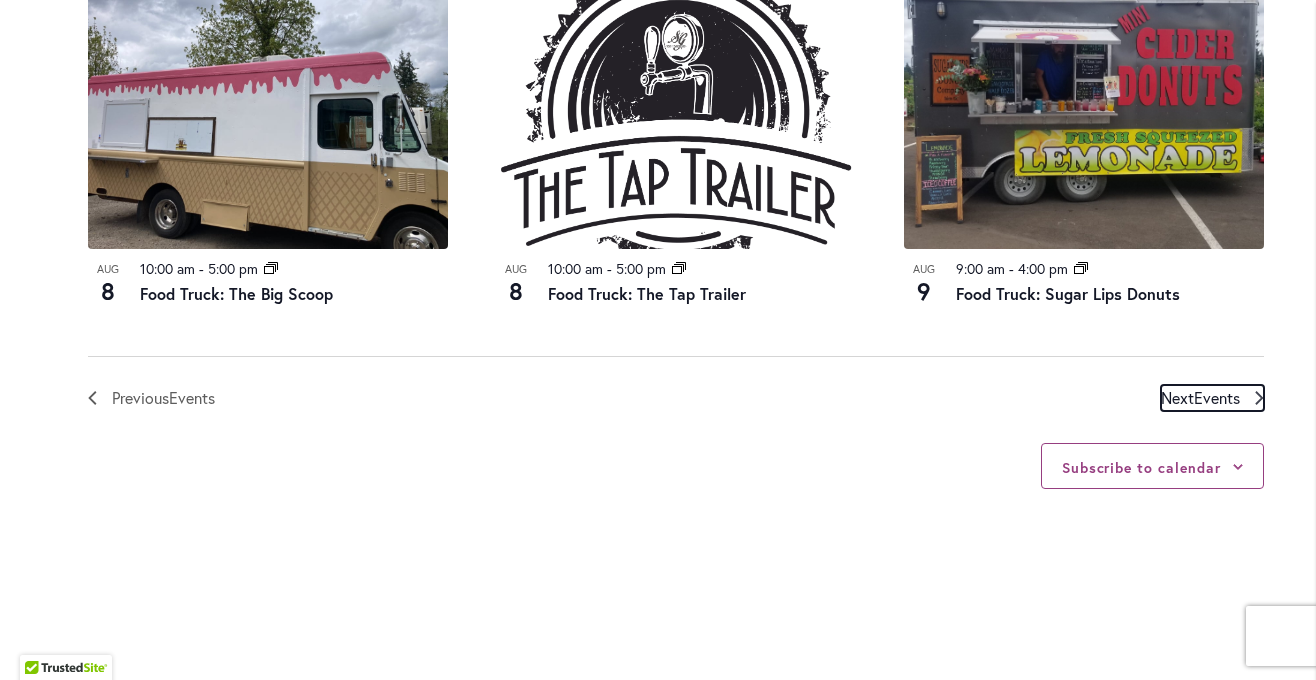 click on "Events" at bounding box center [1217, 397] 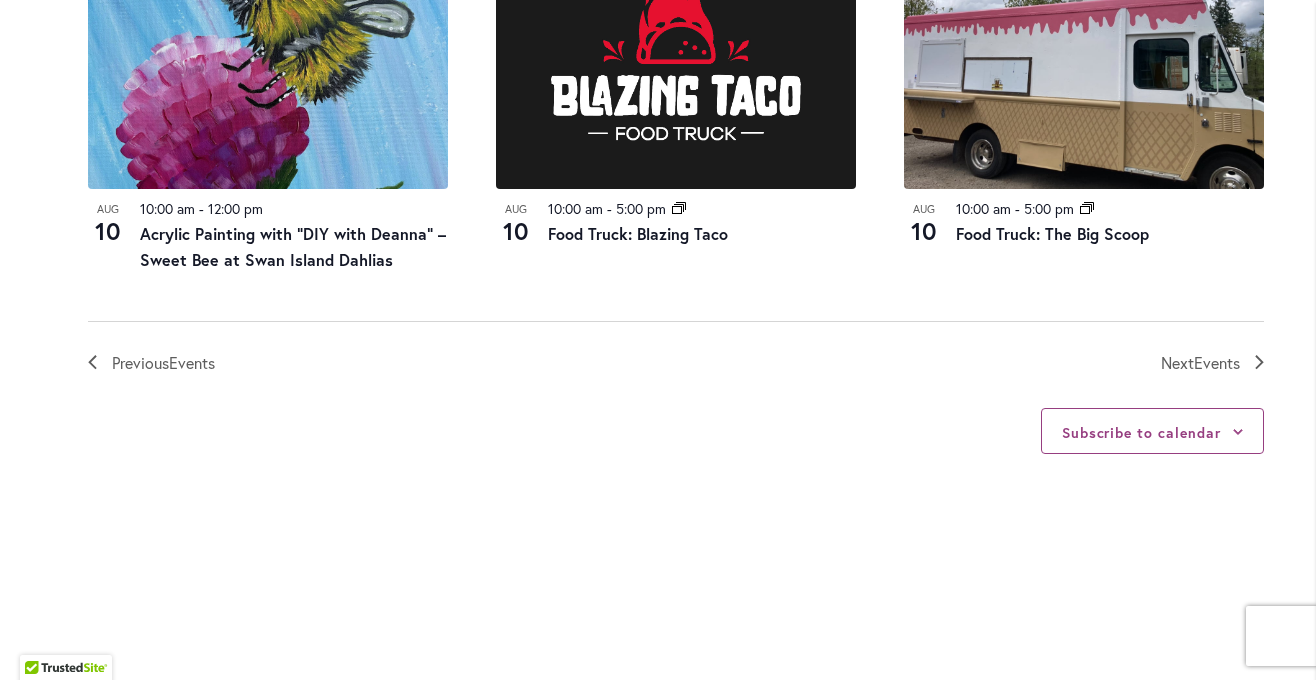 scroll, scrollTop: 2386, scrollLeft: 0, axis: vertical 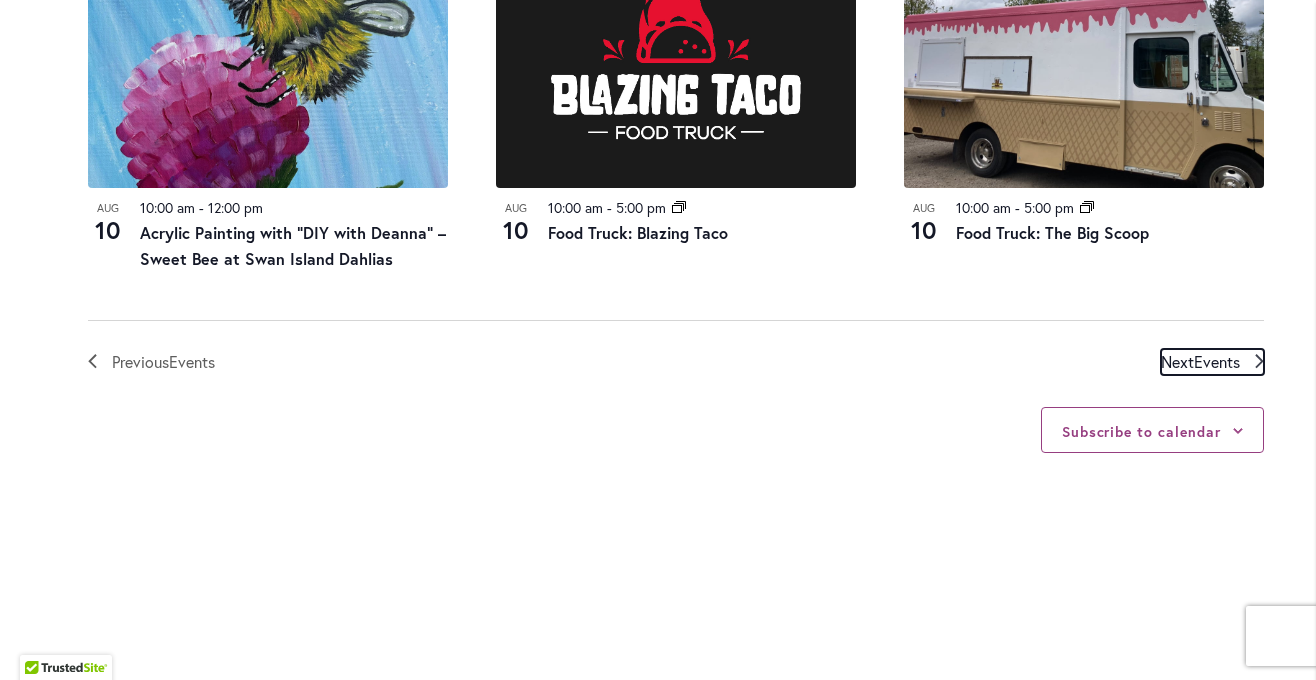 click on "Next  Events" at bounding box center (1200, 362) 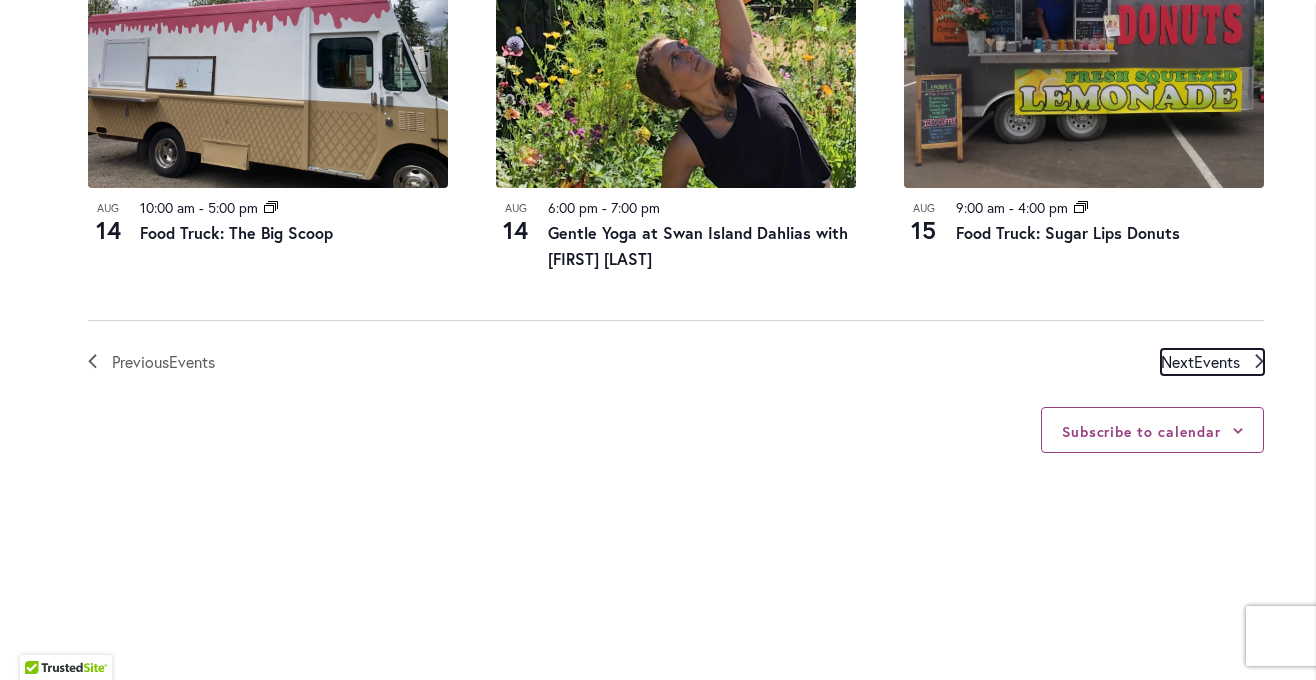 click on "Next  Events" at bounding box center [1200, 362] 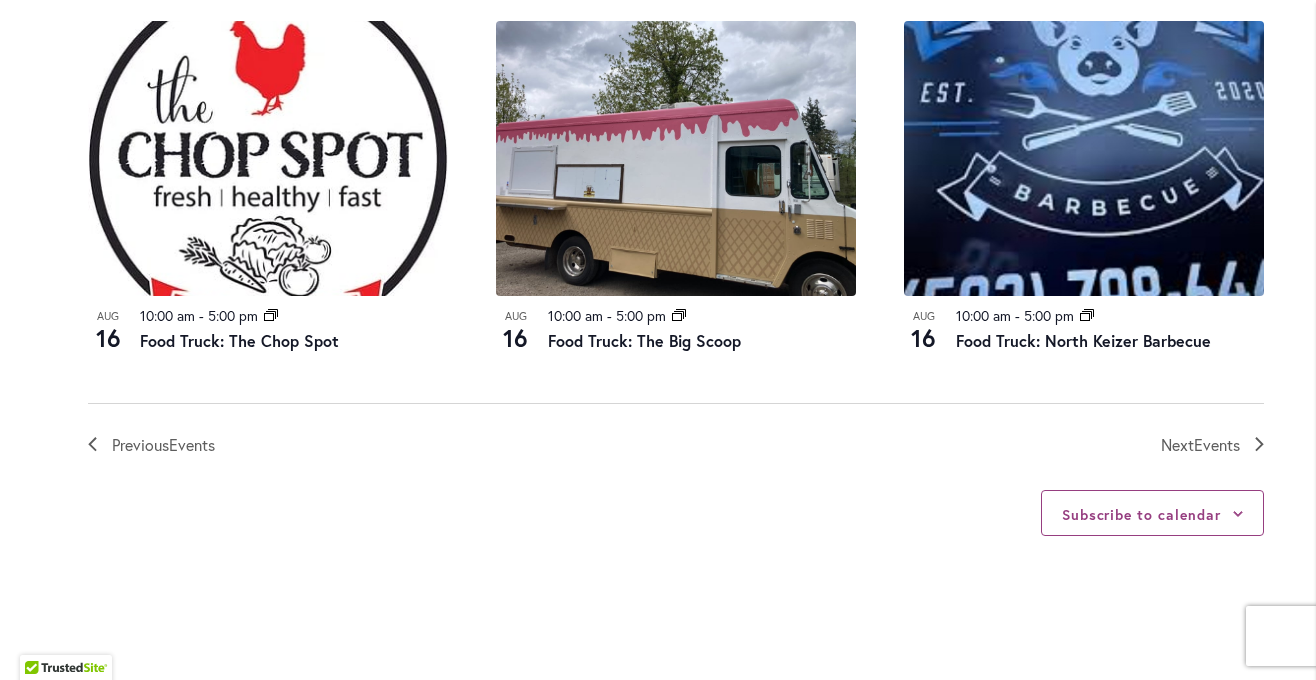 scroll, scrollTop: 2386, scrollLeft: 0, axis: vertical 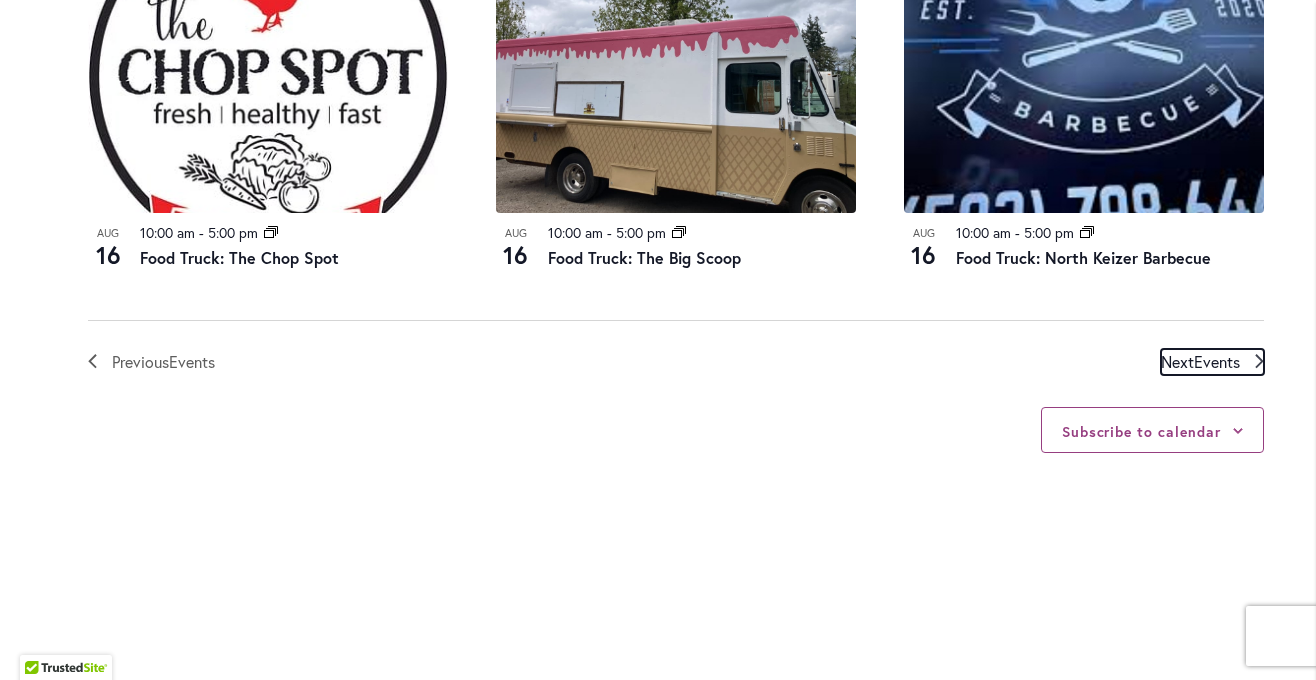 click on "Next  Events" at bounding box center (1200, 362) 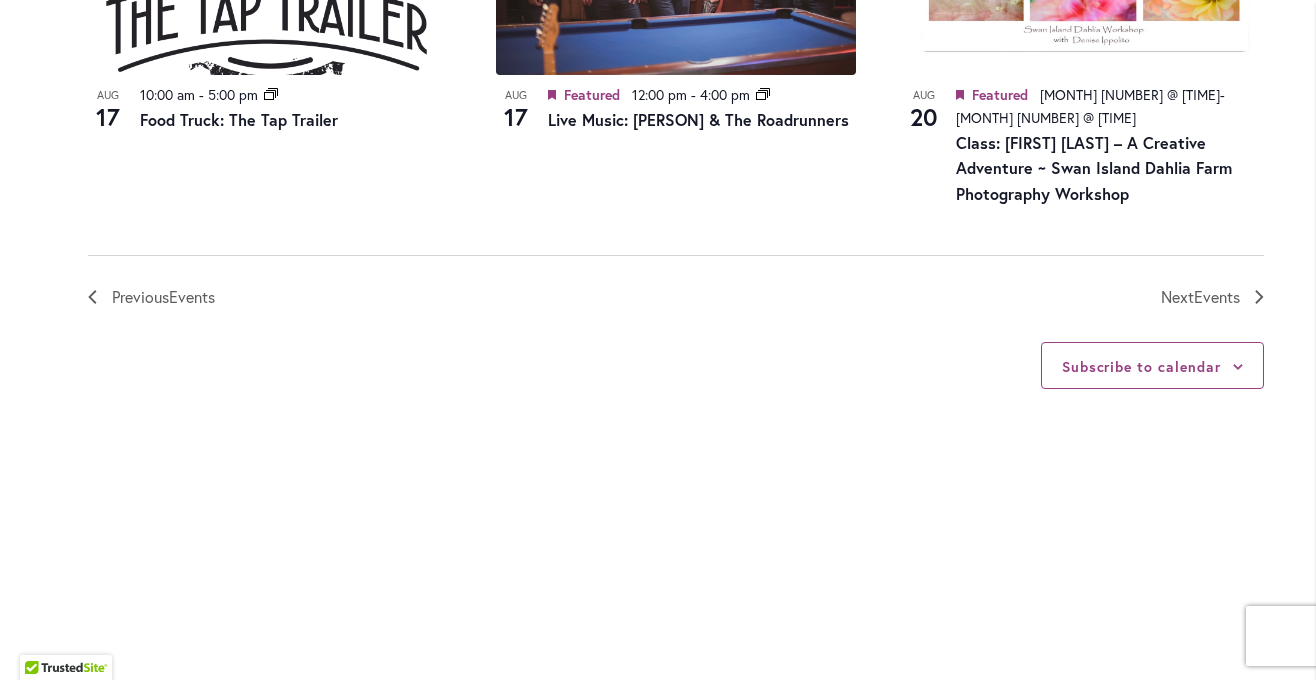 scroll, scrollTop: 2286, scrollLeft: 0, axis: vertical 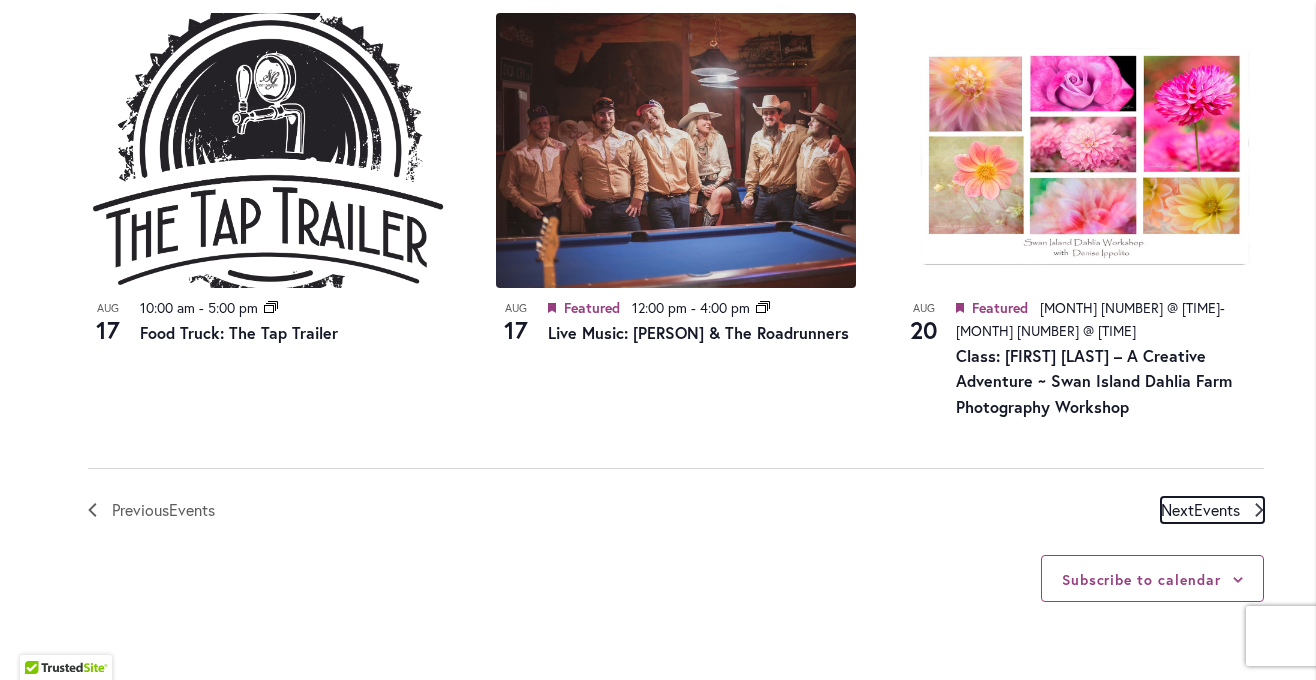 click on "Events" at bounding box center (1217, 509) 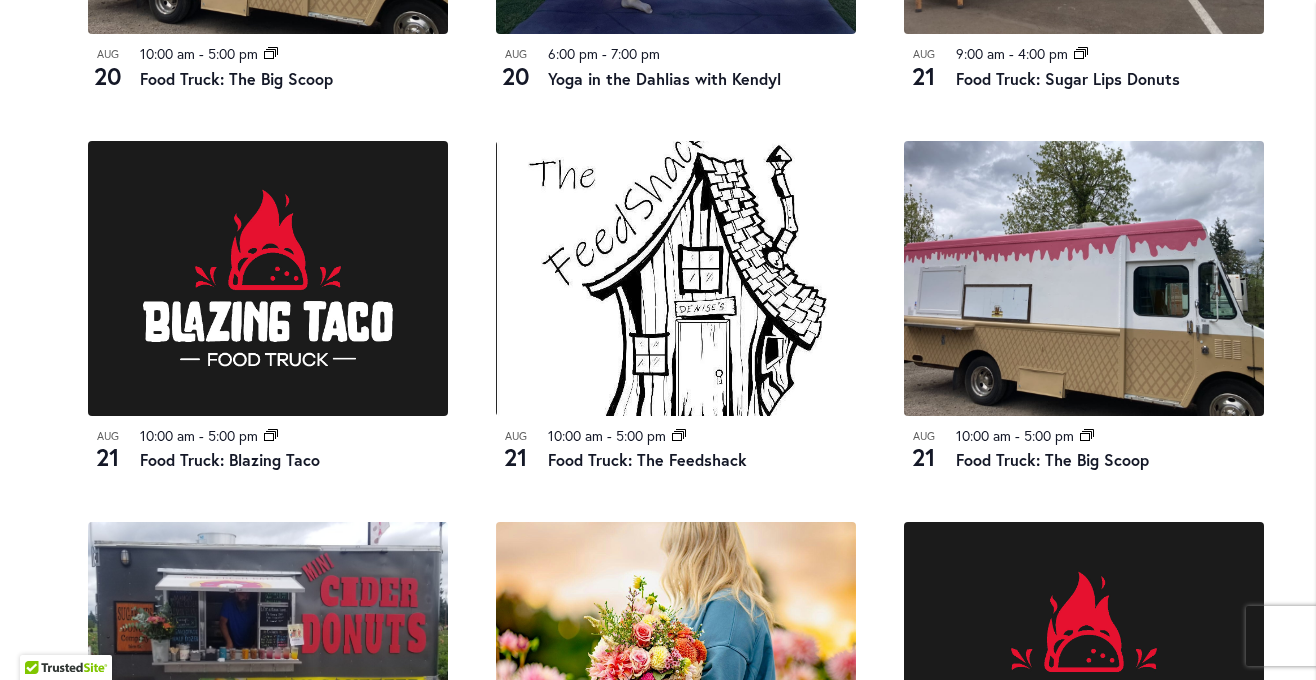scroll, scrollTop: 1786, scrollLeft: 0, axis: vertical 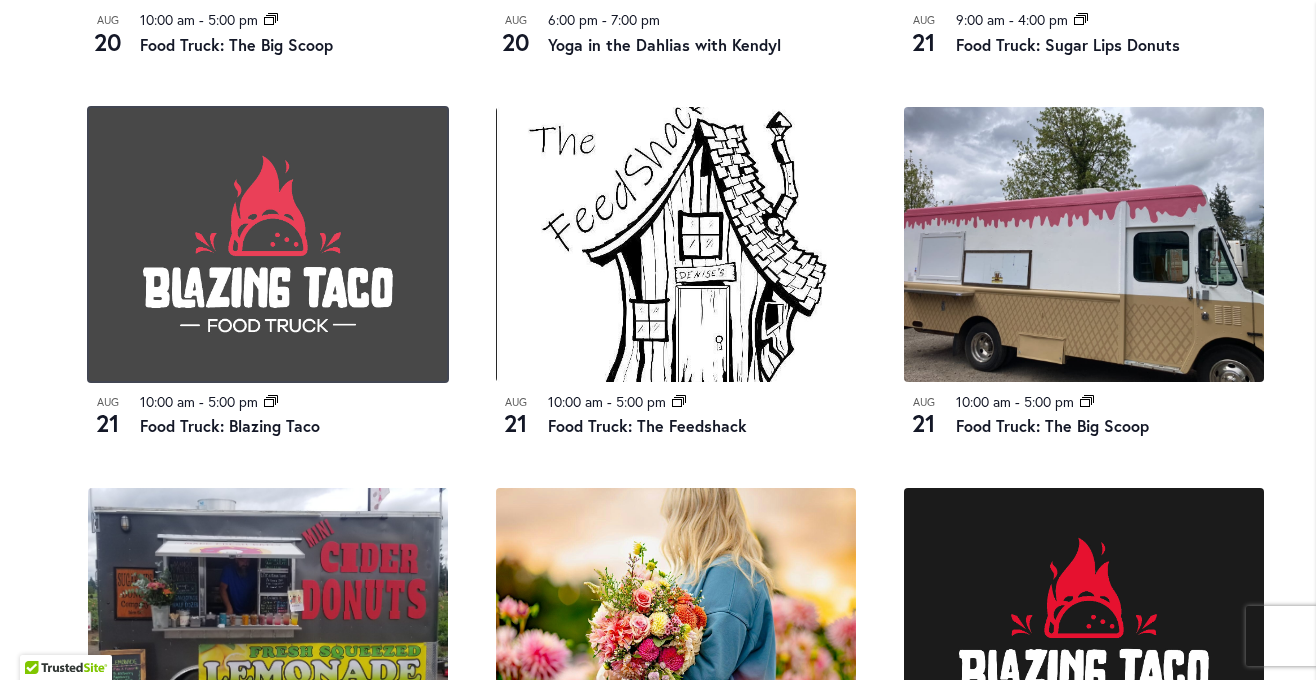 click at bounding box center (268, 244) 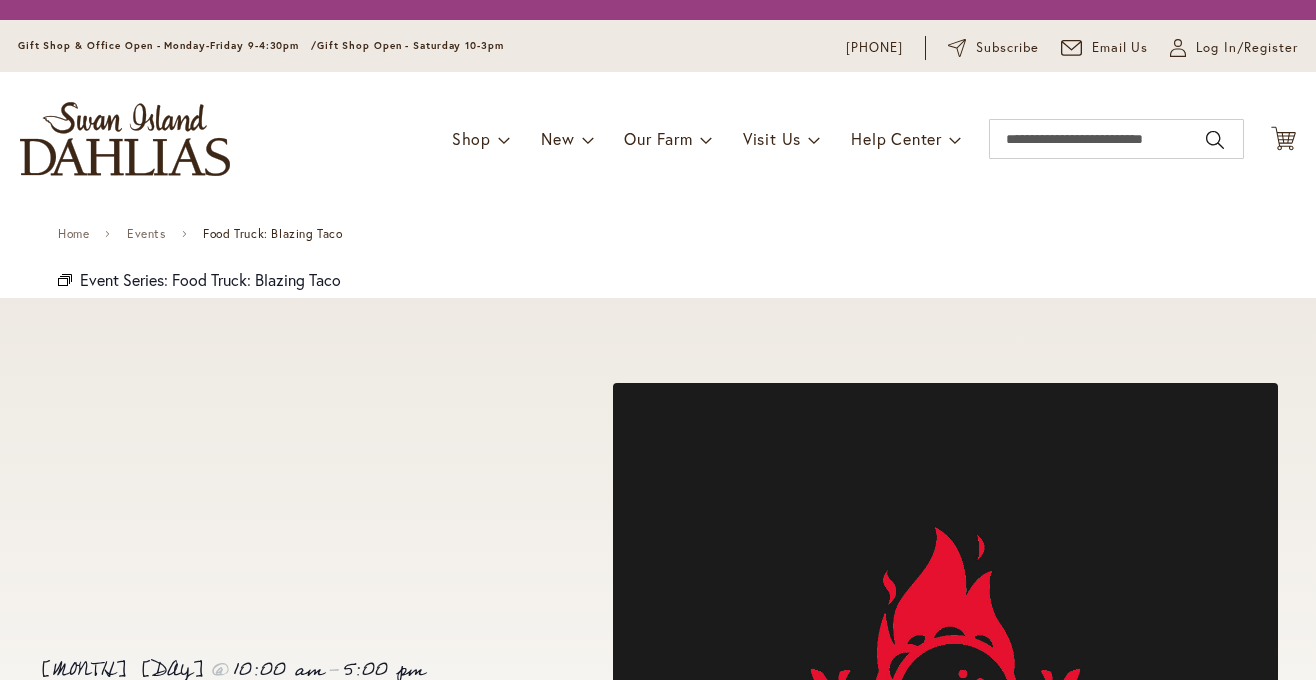 scroll, scrollTop: 0, scrollLeft: 0, axis: both 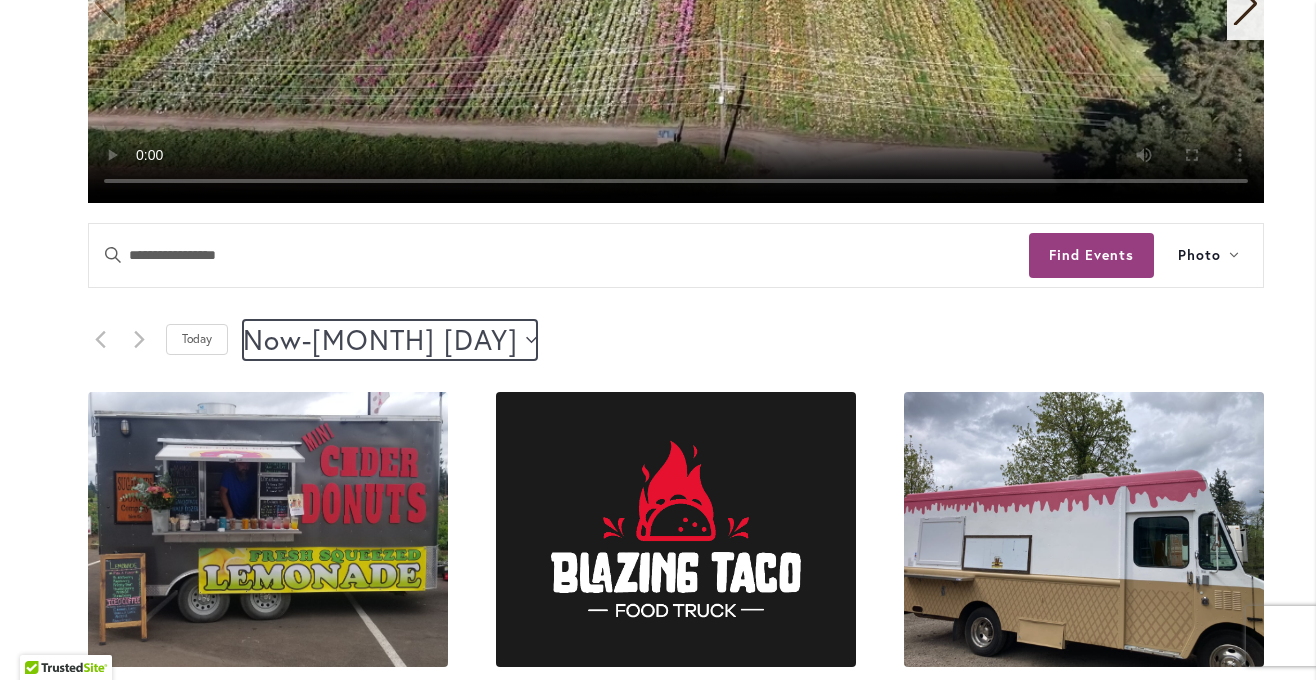 click 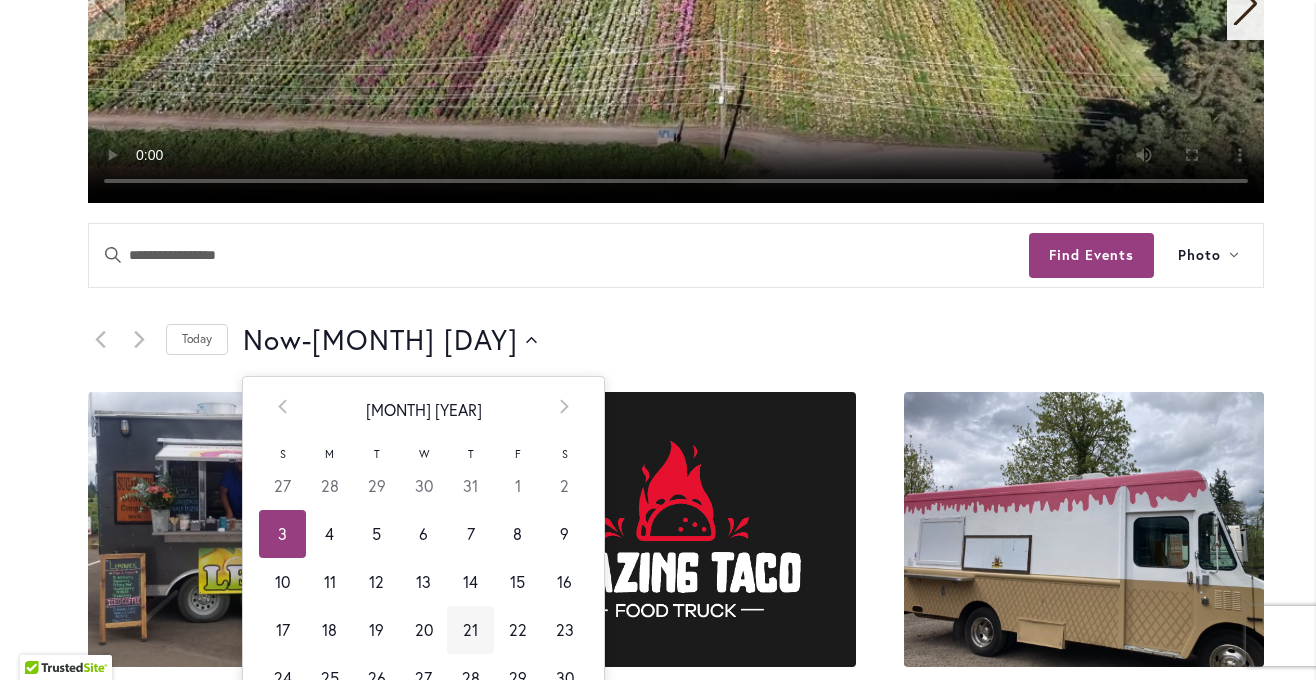 click on "21" at bounding box center [470, 630] 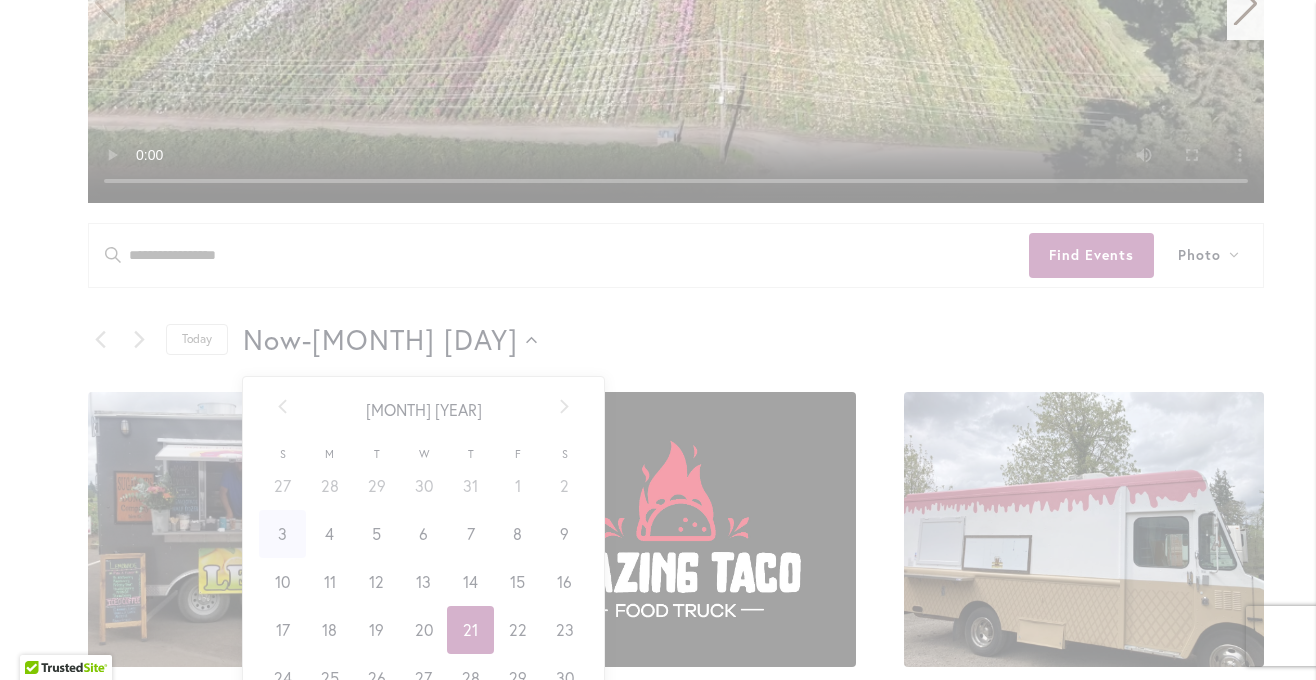 scroll, scrollTop: 0, scrollLeft: 78, axis: horizontal 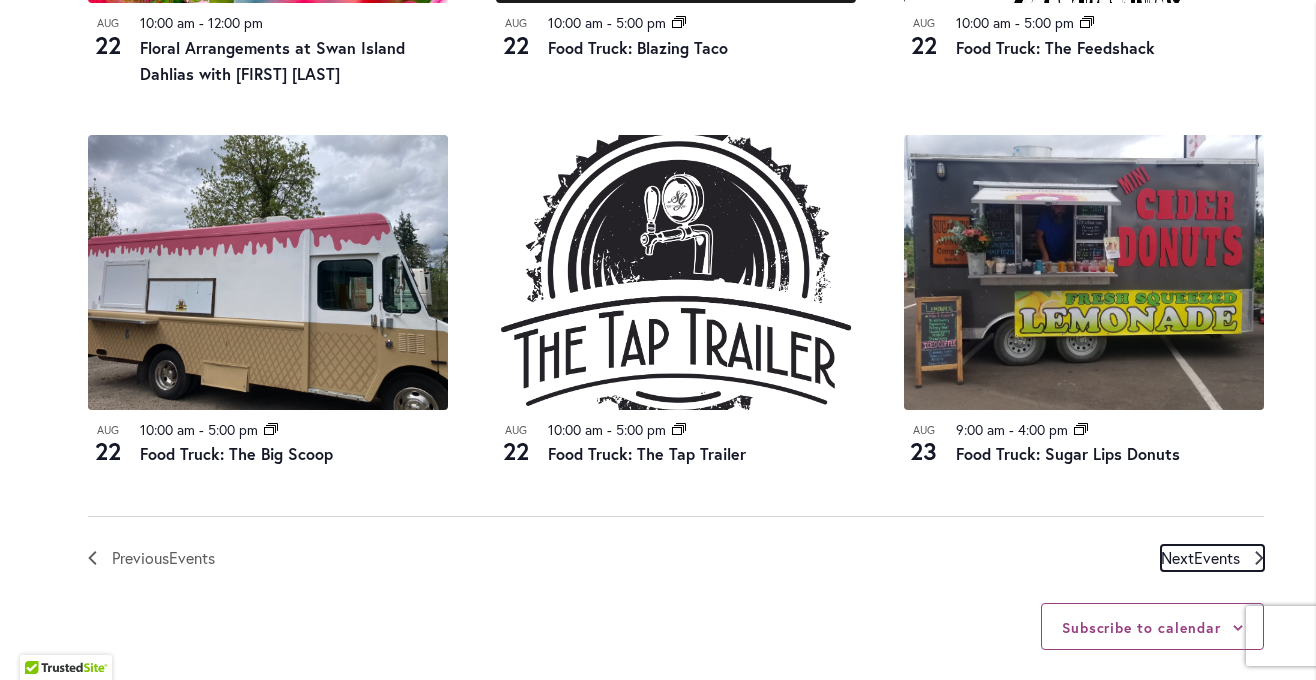 click on "Events" at bounding box center [1217, 557] 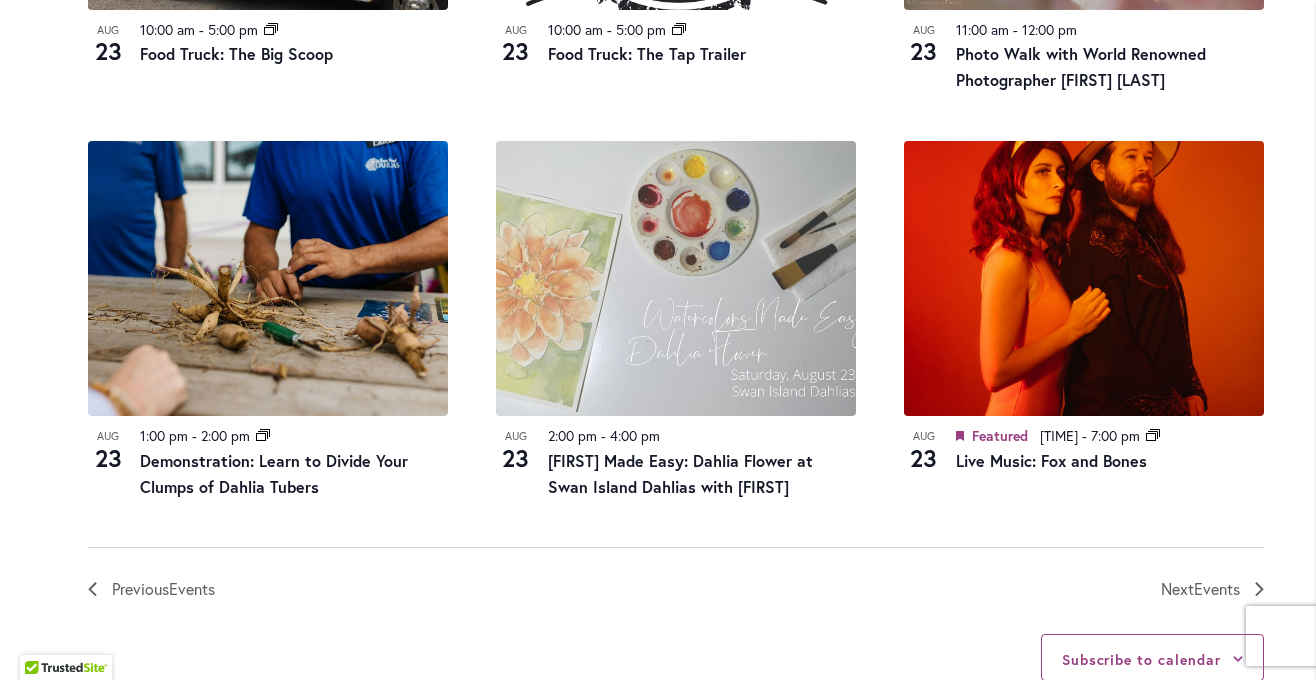scroll, scrollTop: 2238, scrollLeft: 0, axis: vertical 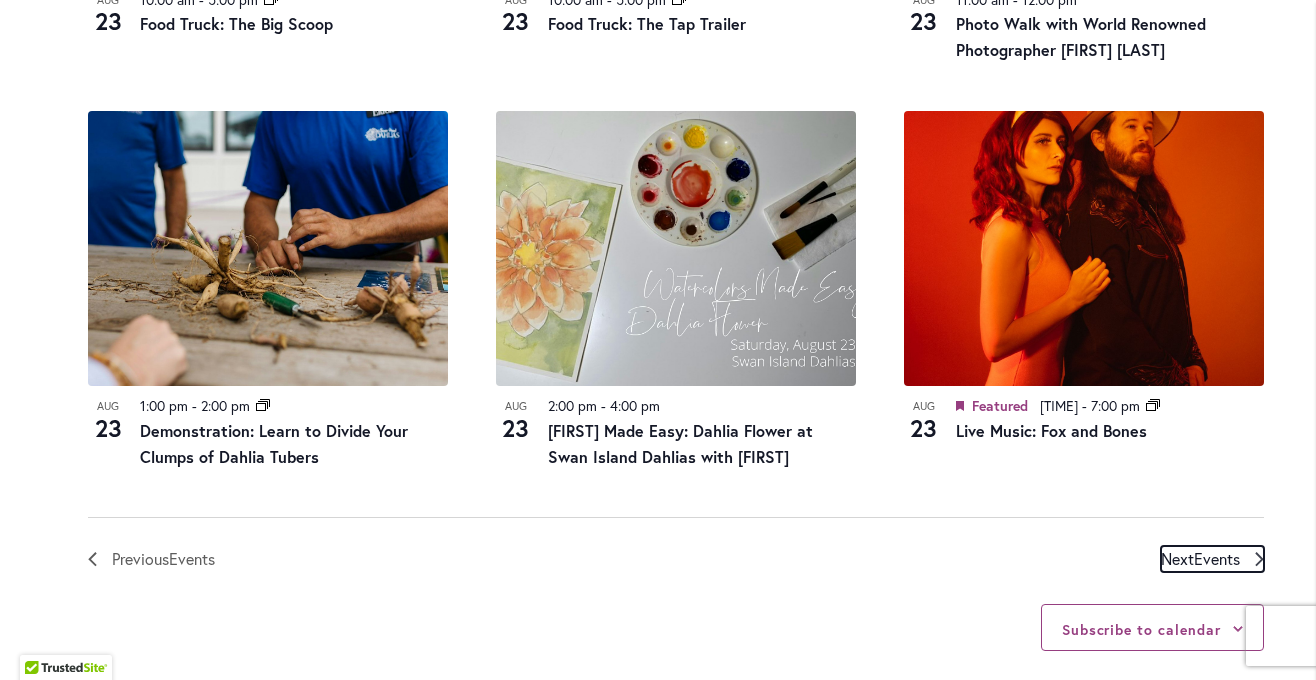 click on "Events" at bounding box center (1217, 558) 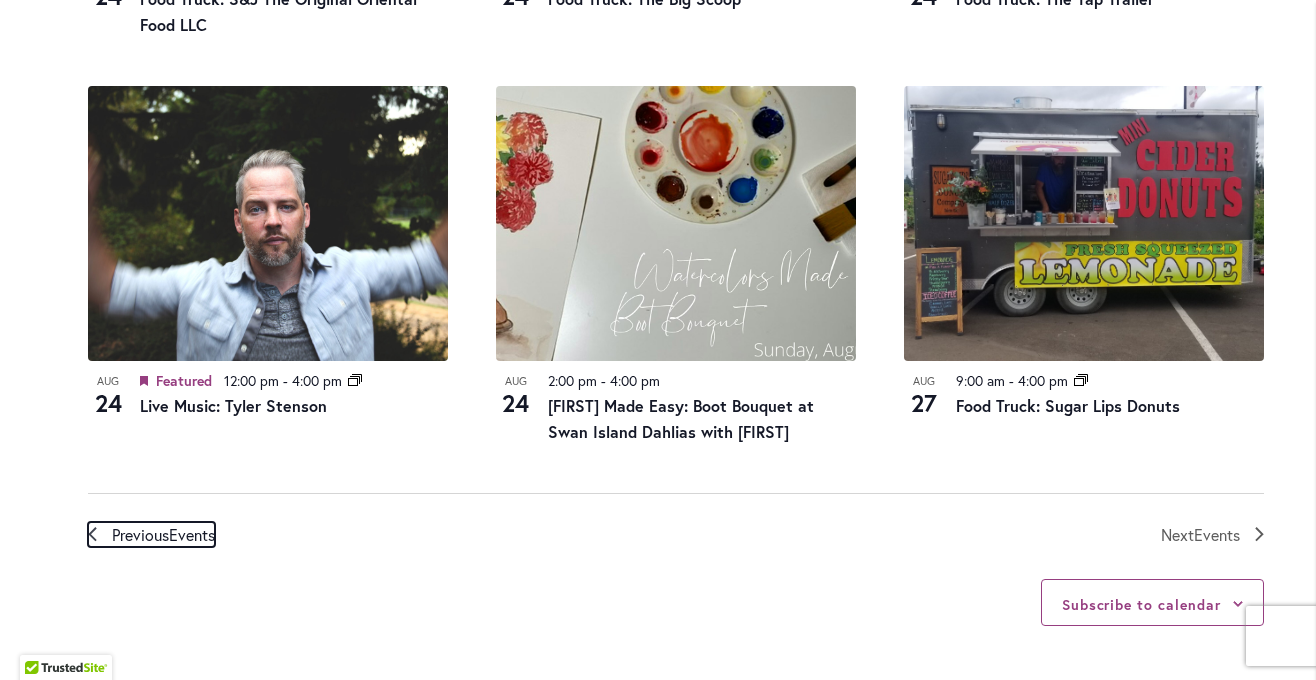 click on "Previous  Events" at bounding box center [163, 535] 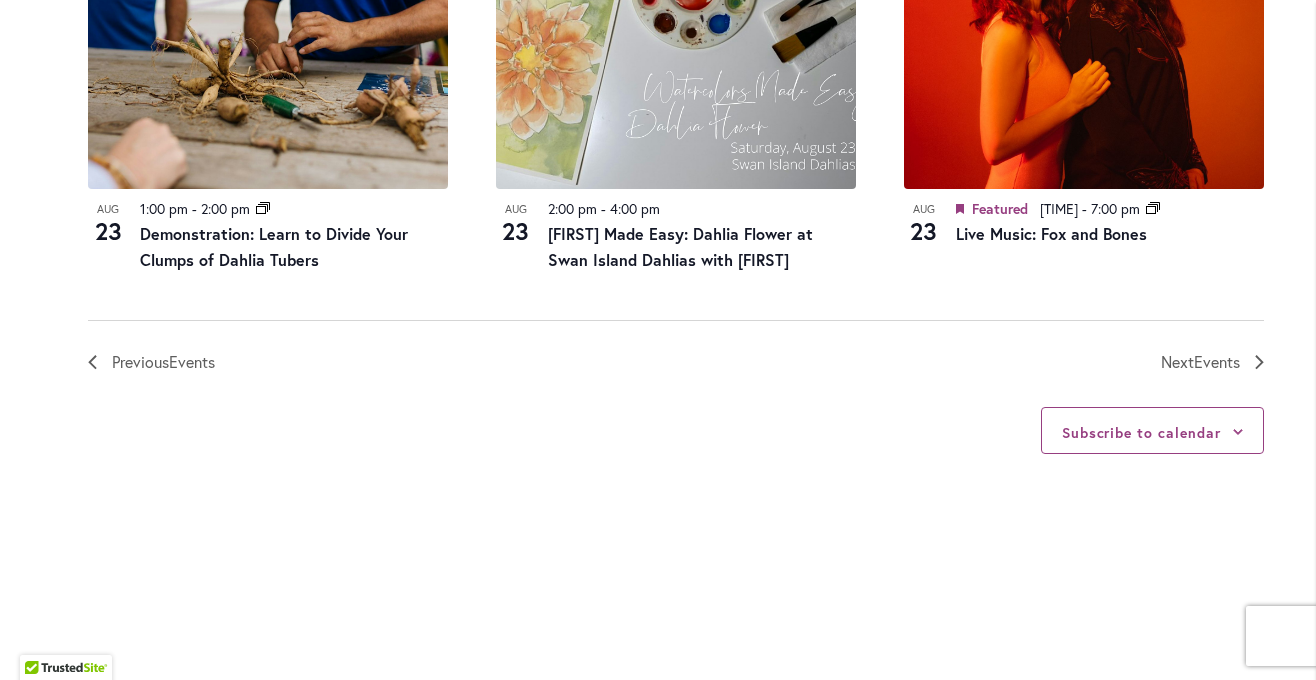 scroll, scrollTop: 2438, scrollLeft: 0, axis: vertical 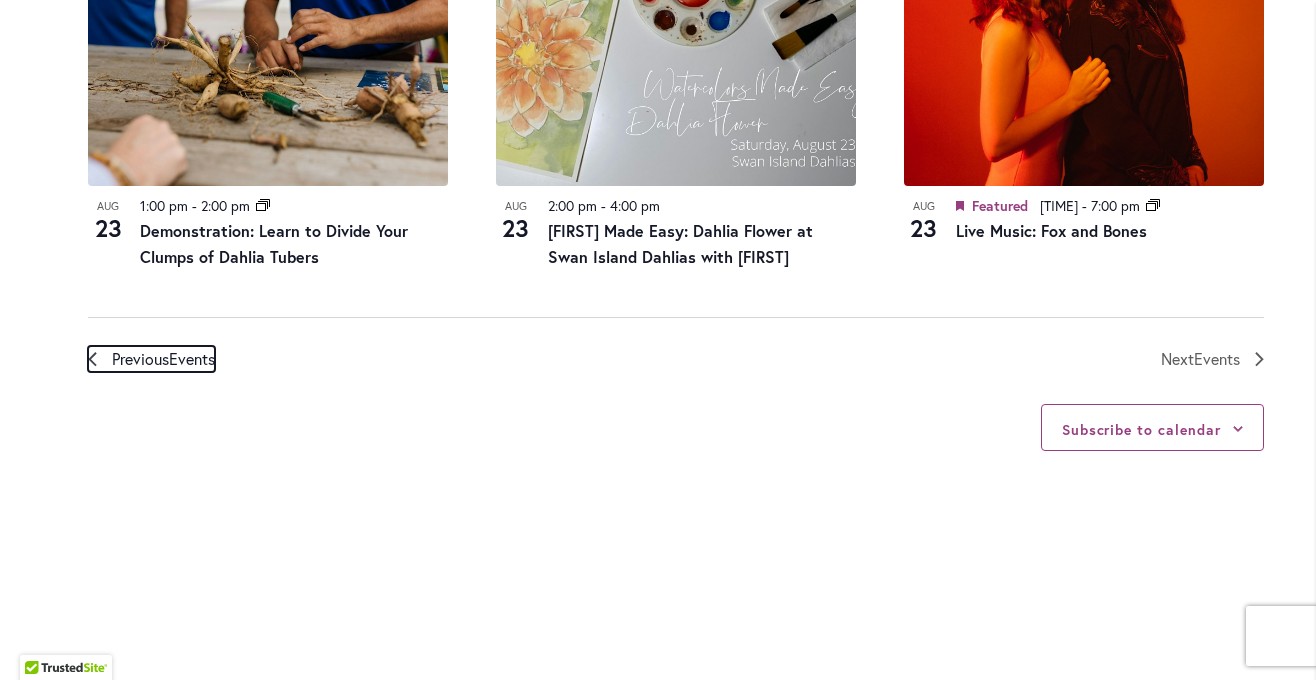 click on "Events" at bounding box center (192, 358) 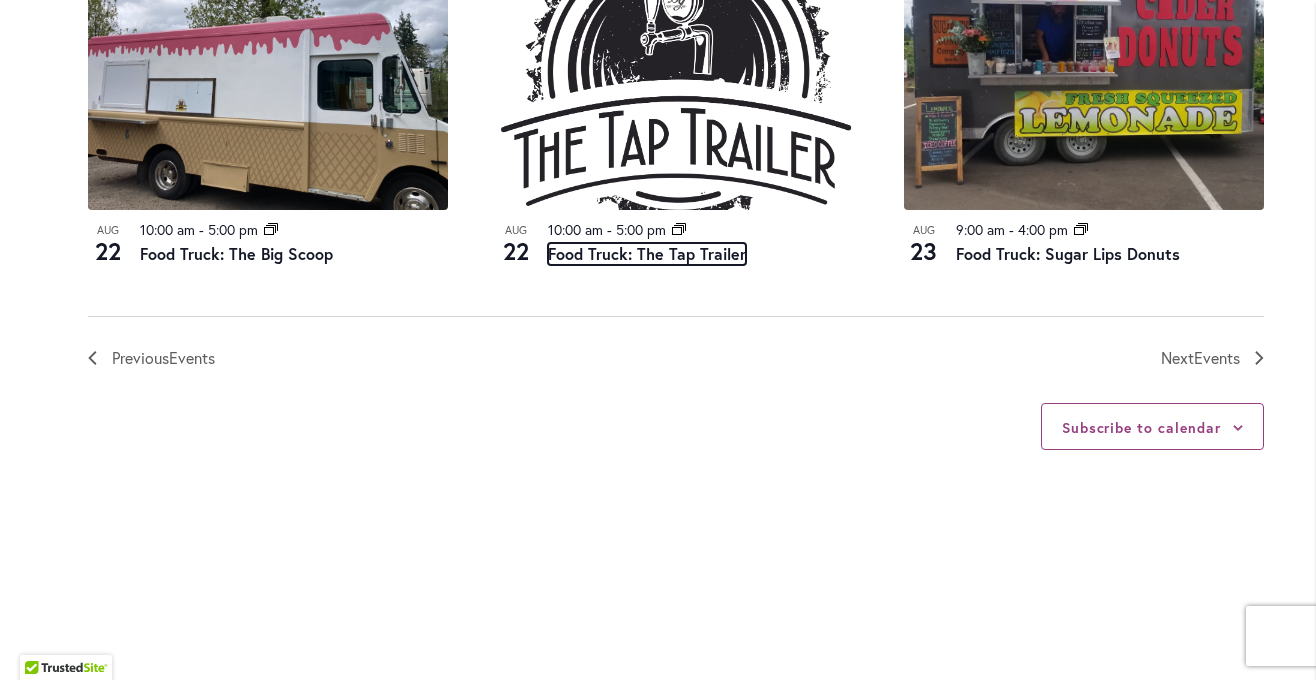 click on "Food Truck: The Tap Trailer" at bounding box center [647, 254] 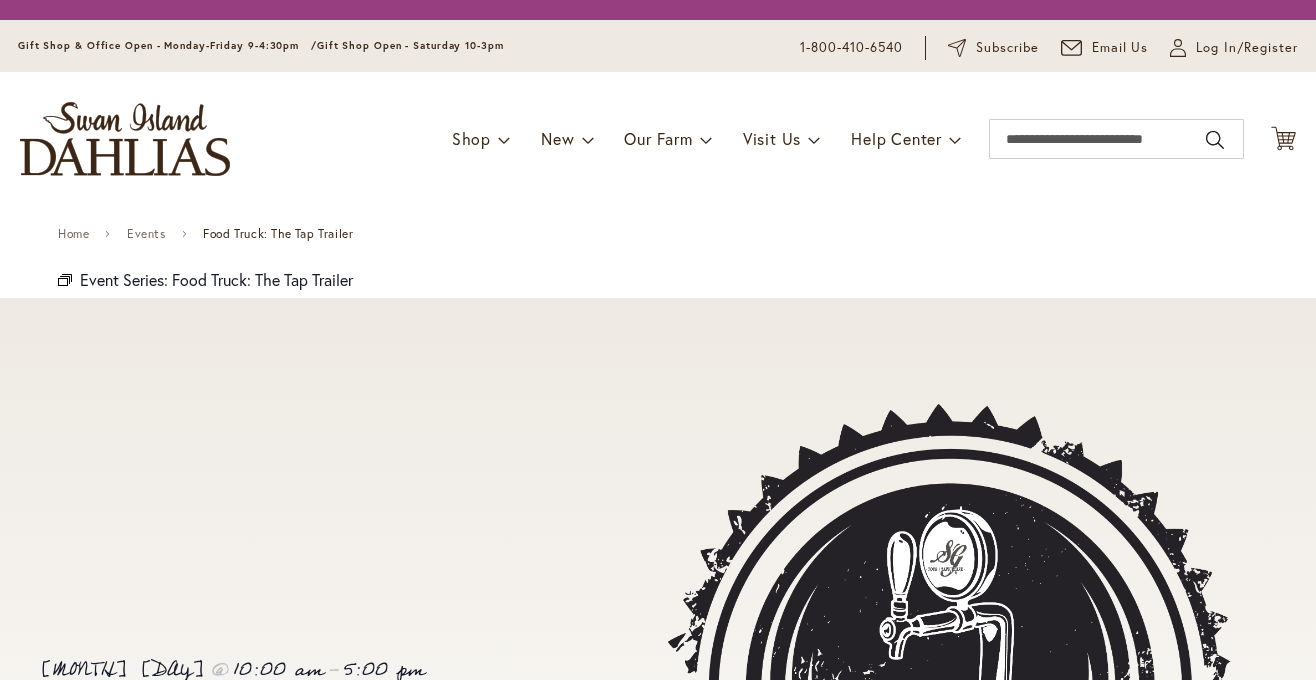 scroll, scrollTop: 0, scrollLeft: 0, axis: both 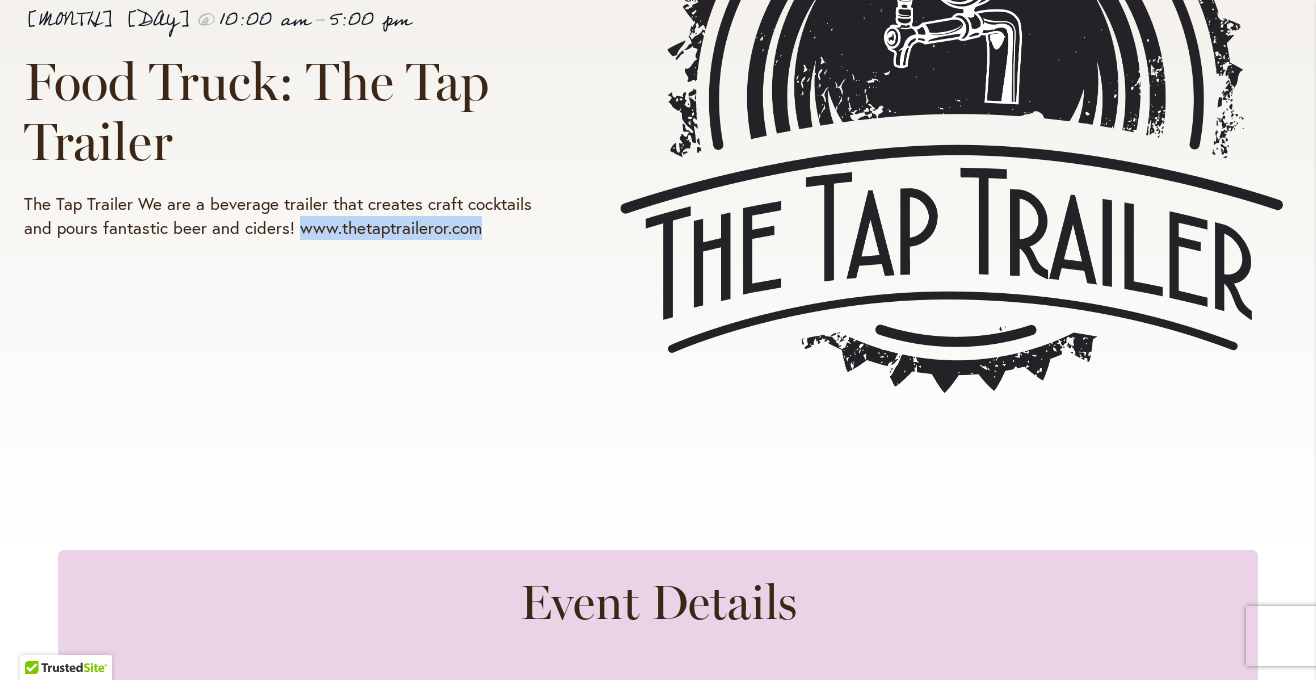 drag, startPoint x: 297, startPoint y: 224, endPoint x: 452, endPoint y: 223, distance: 155.00322 